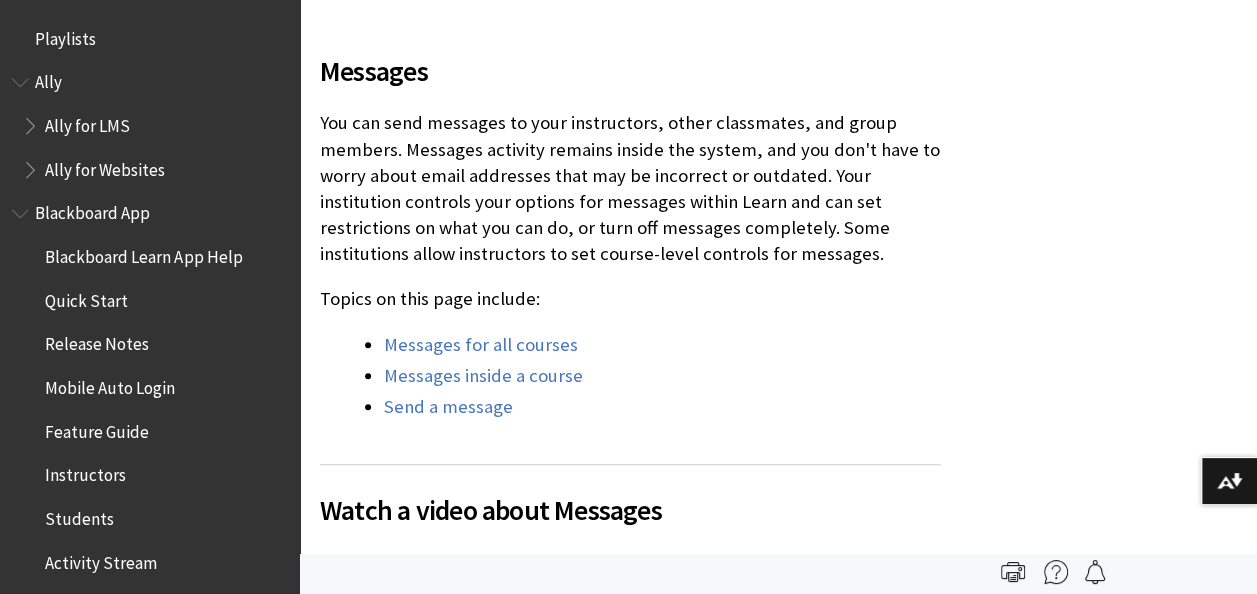 scroll, scrollTop: 613, scrollLeft: 0, axis: vertical 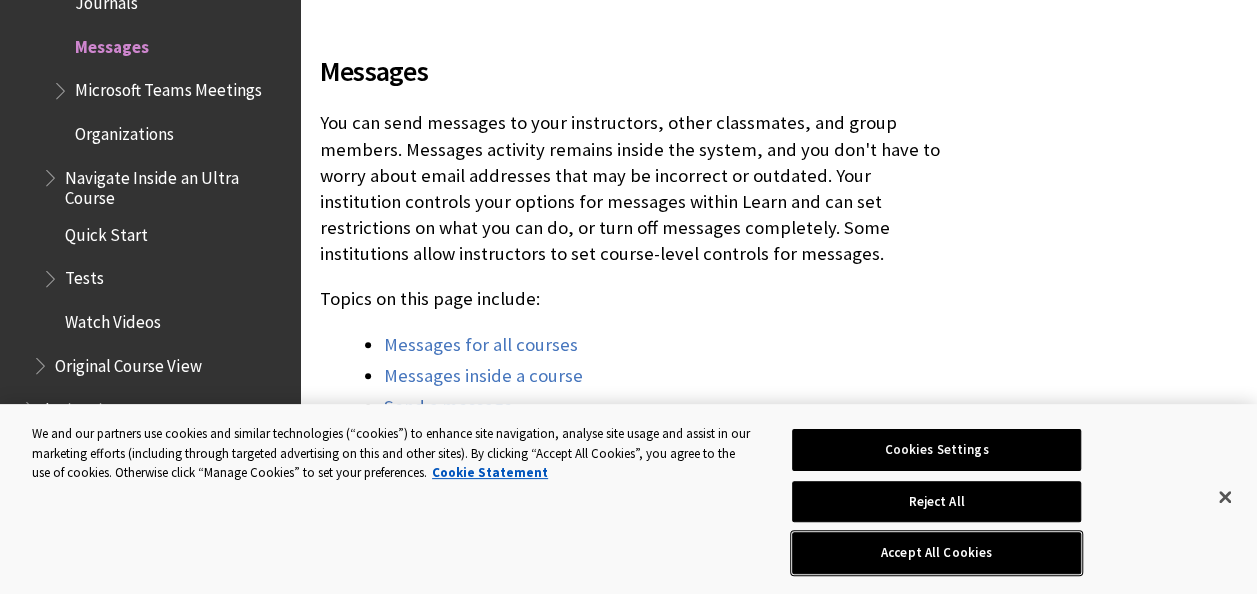 click on "Accept All Cookies" at bounding box center (936, 553) 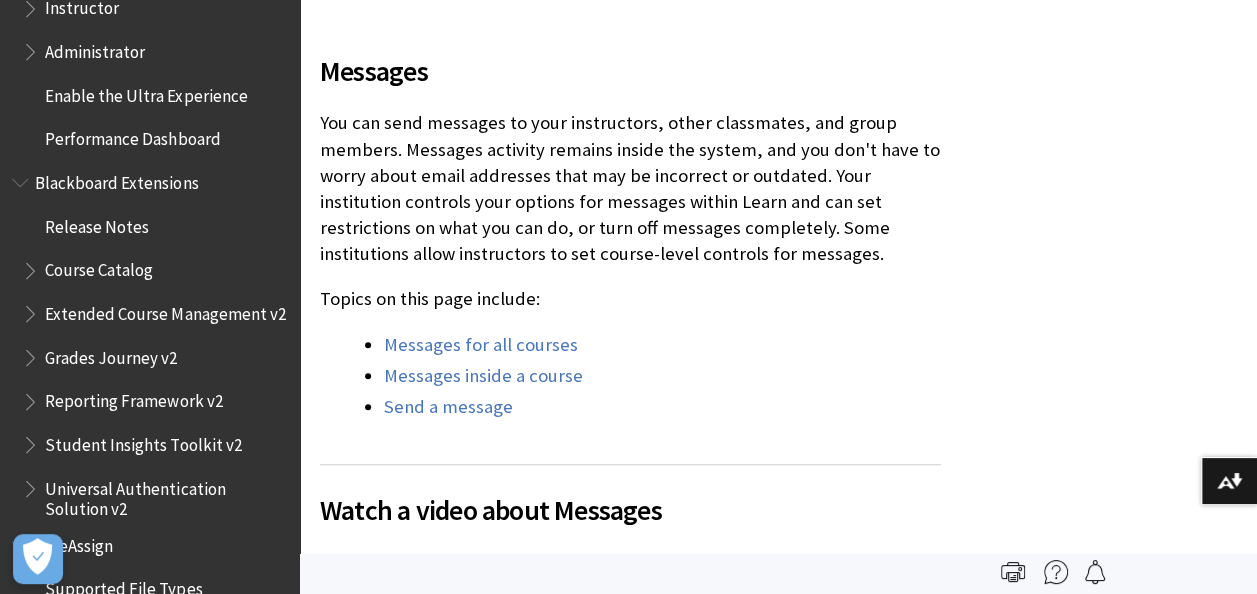 scroll, scrollTop: 3524, scrollLeft: 0, axis: vertical 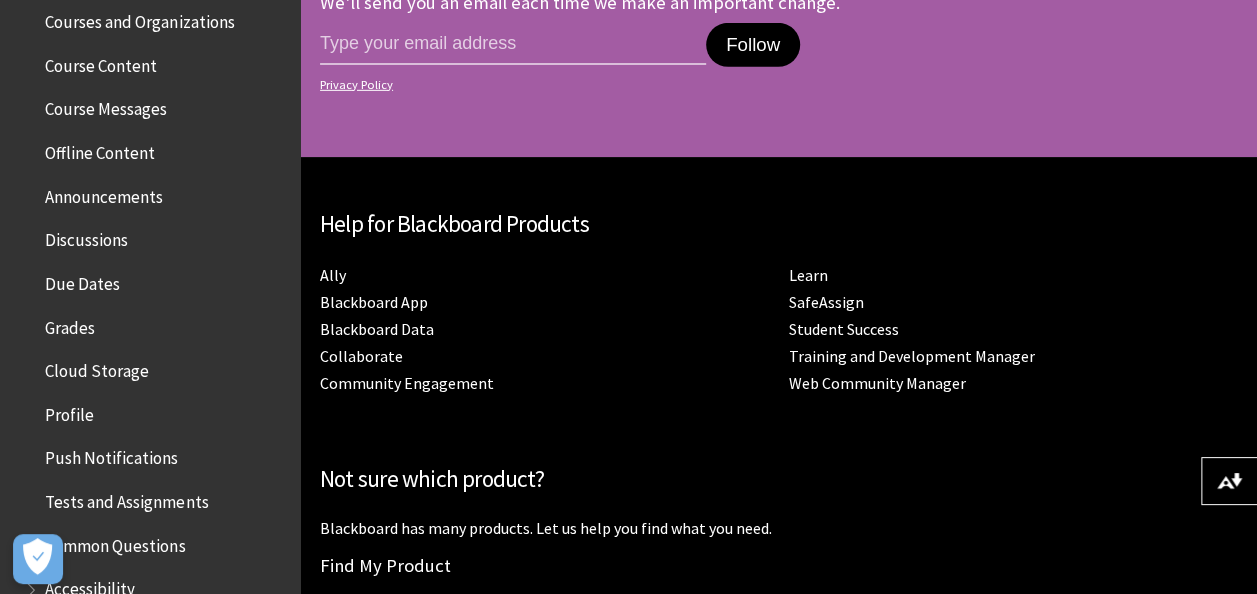 click on "Due Dates" at bounding box center [82, 280] 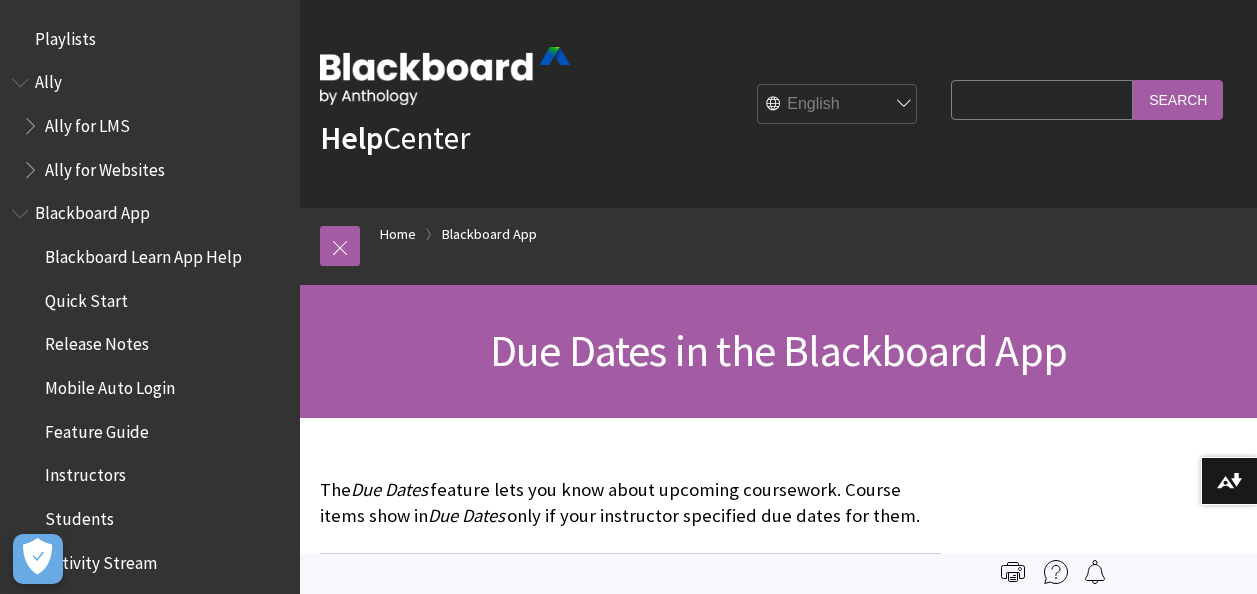 scroll, scrollTop: 0, scrollLeft: 0, axis: both 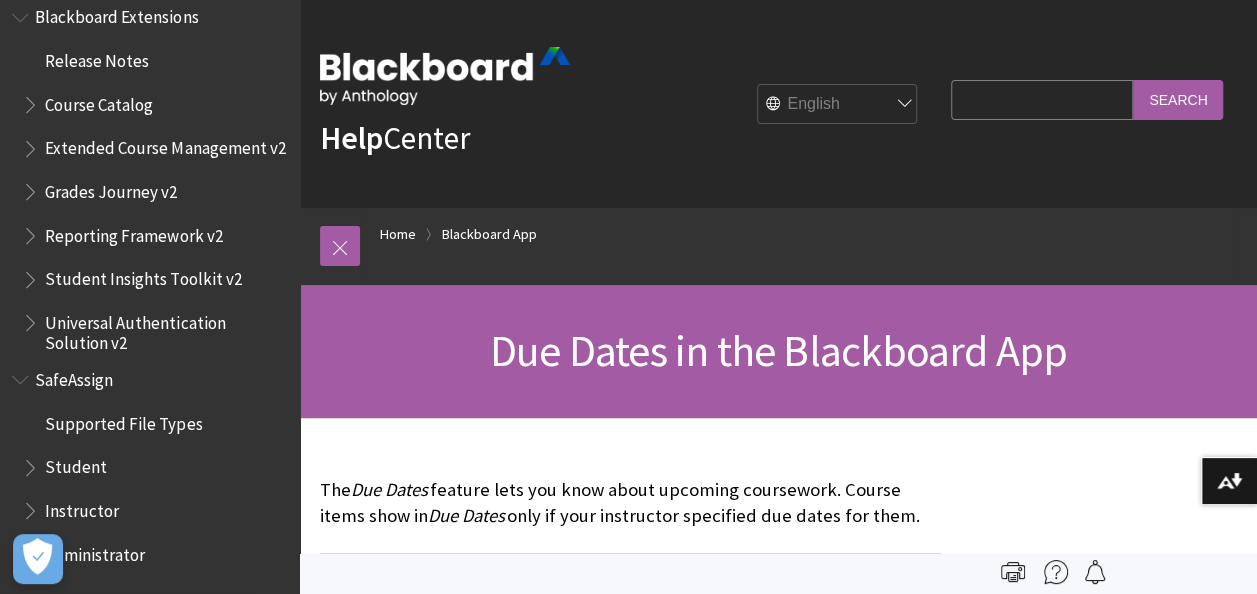 drag, startPoint x: 1247, startPoint y: 180, endPoint x: 1266, endPoint y: 58, distance: 123.47064 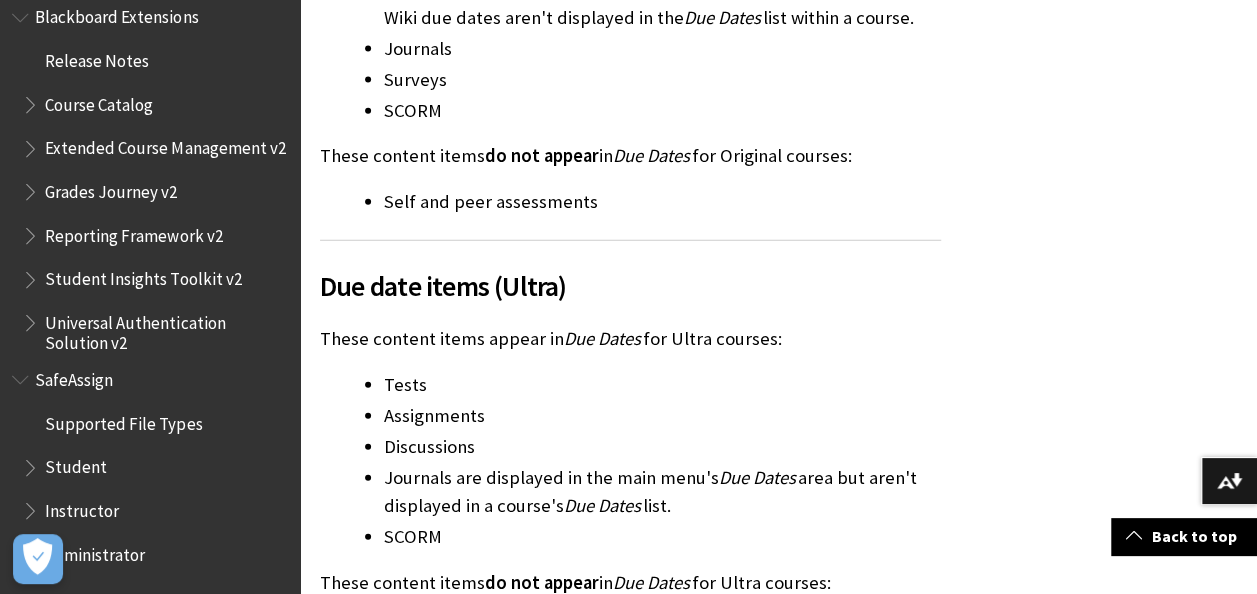 scroll, scrollTop: 2270, scrollLeft: 0, axis: vertical 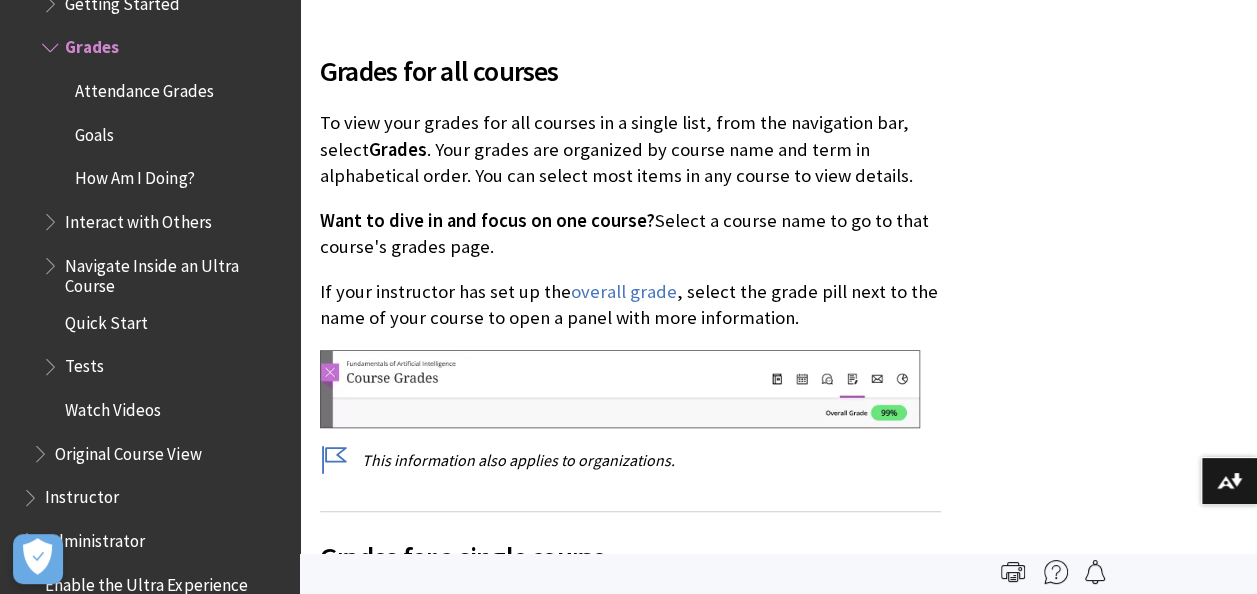 click on "Interact with Others" at bounding box center [138, 218] 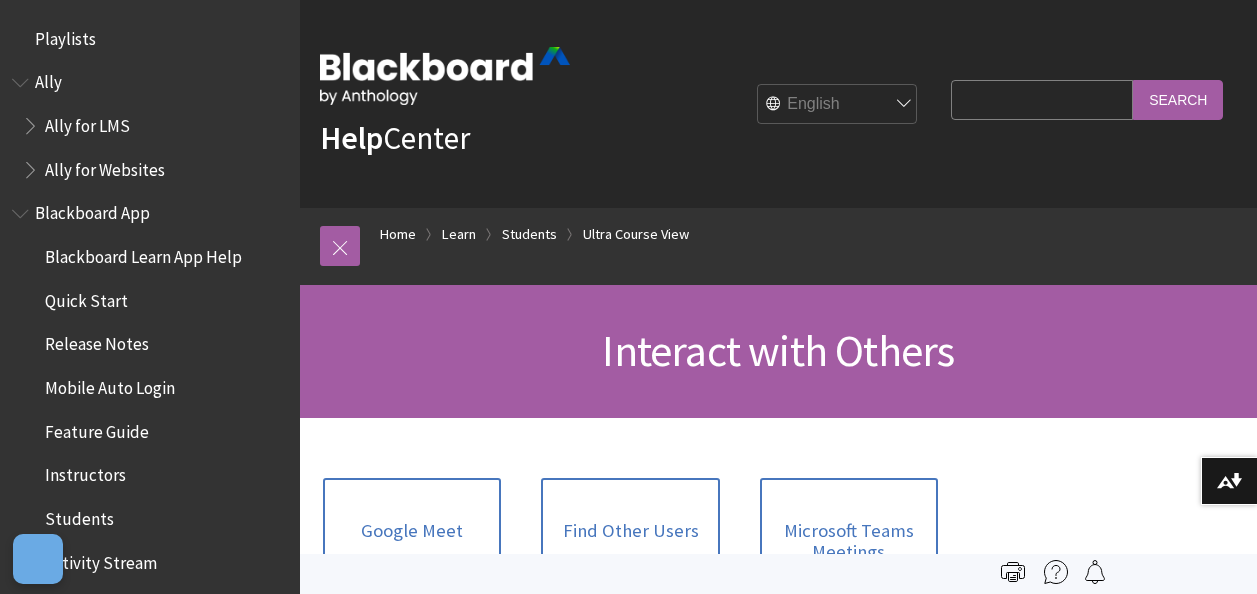 scroll, scrollTop: 0, scrollLeft: 0, axis: both 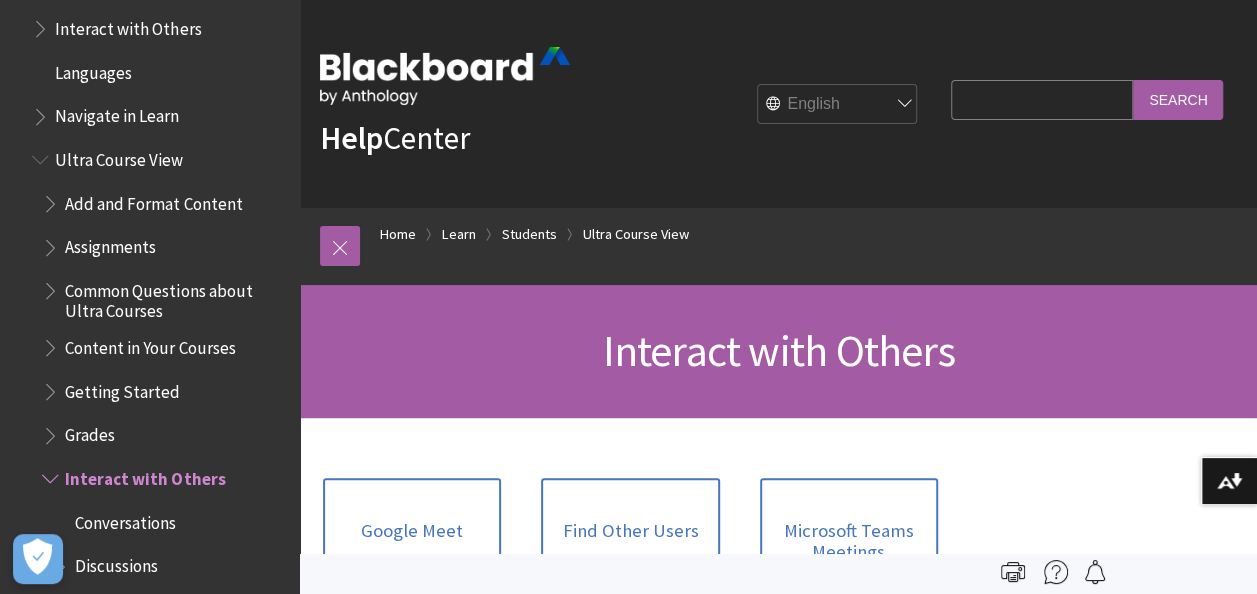 click at bounding box center [52, 243] 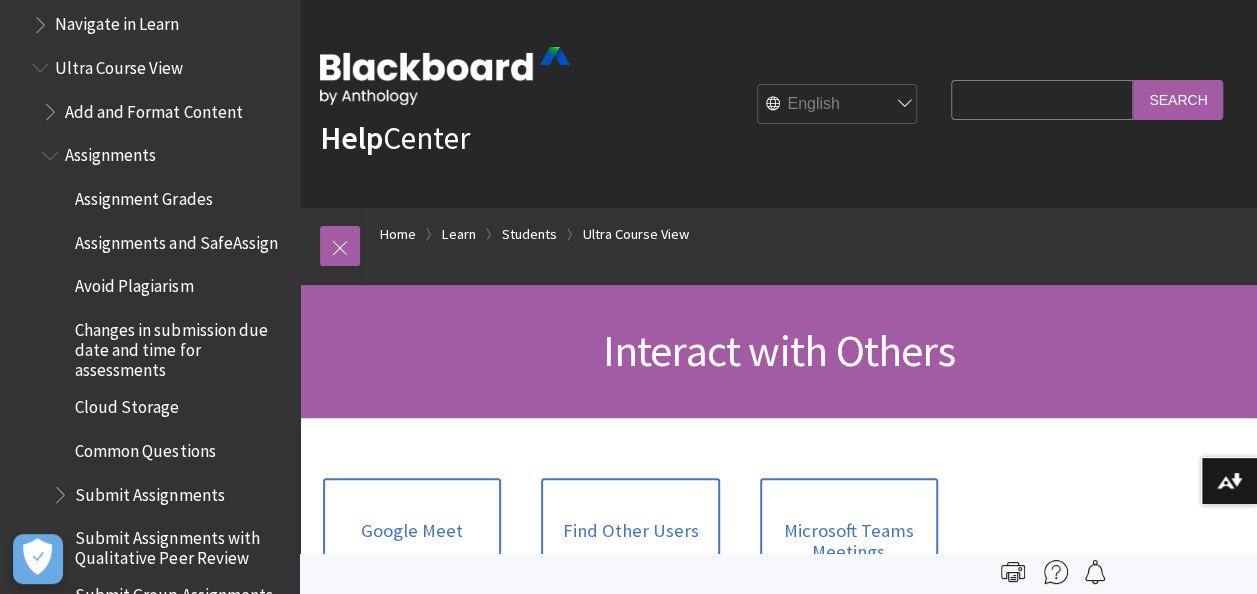 scroll, scrollTop: 2246, scrollLeft: 0, axis: vertical 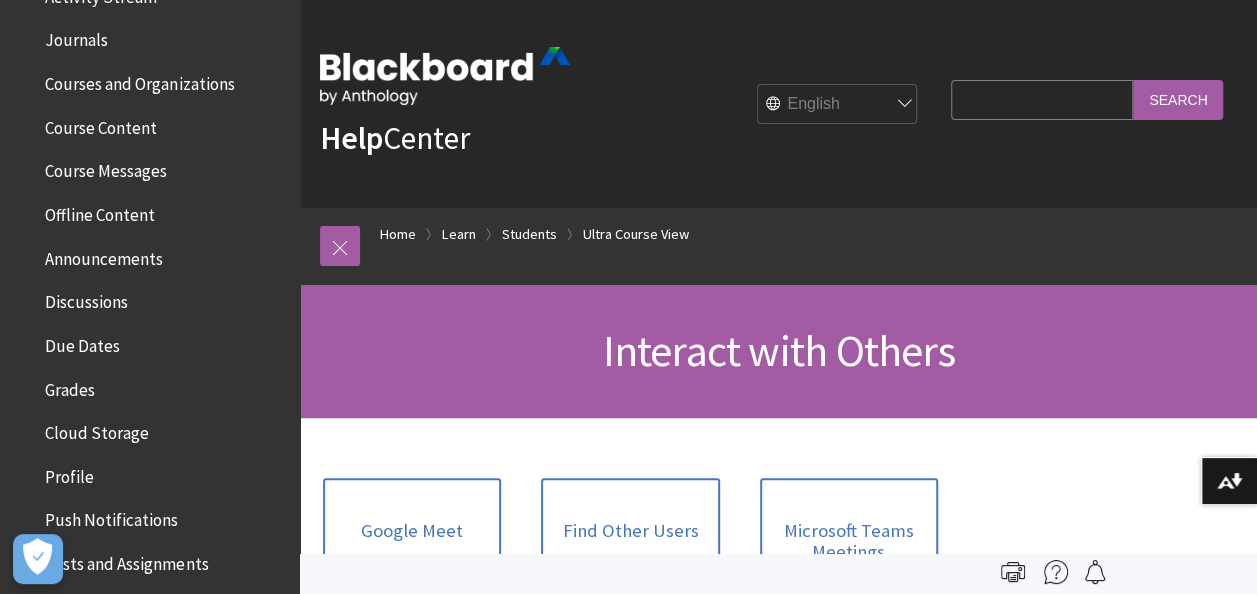 click on "Due Dates" at bounding box center (82, 342) 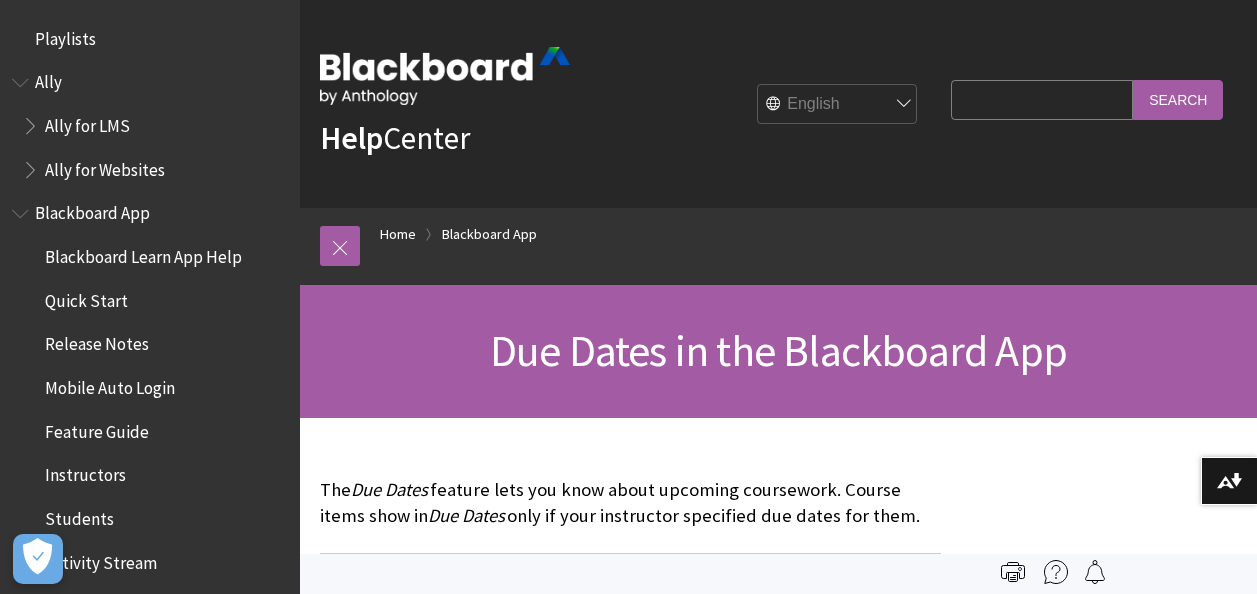 scroll, scrollTop: 0, scrollLeft: 0, axis: both 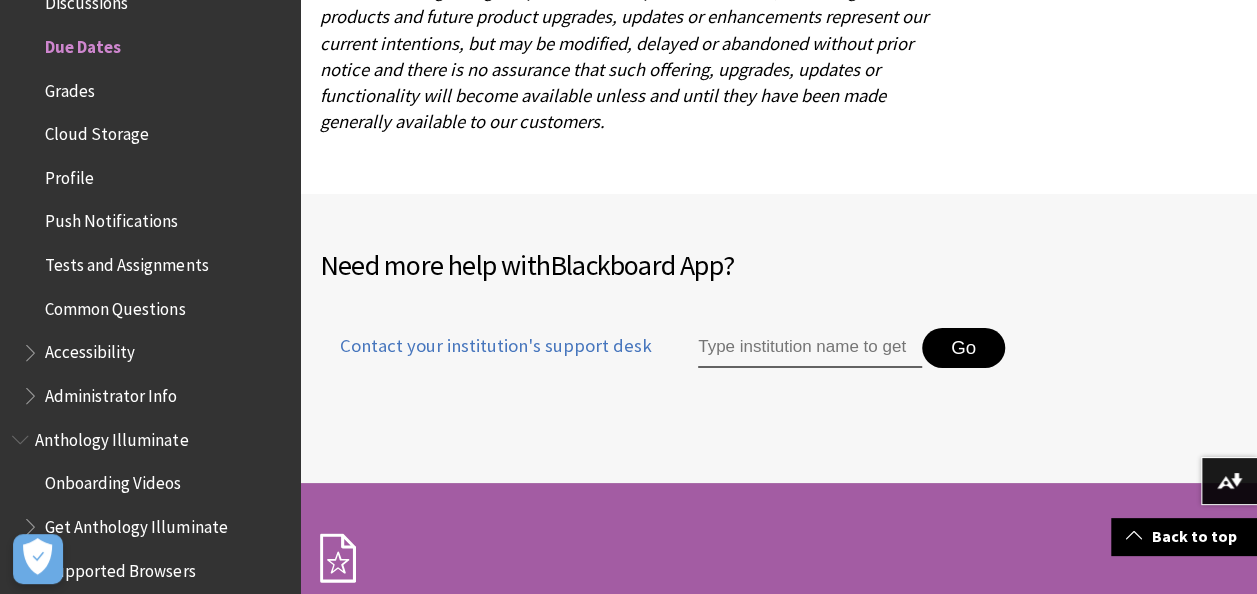 click at bounding box center (810, 348) 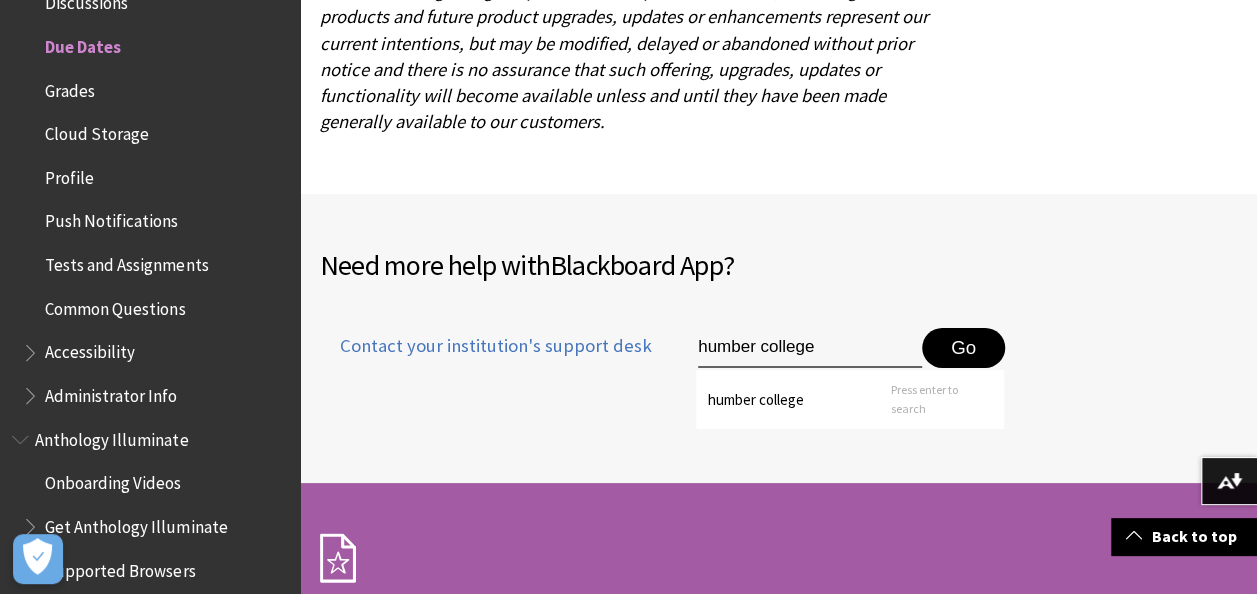 type on "humber college" 